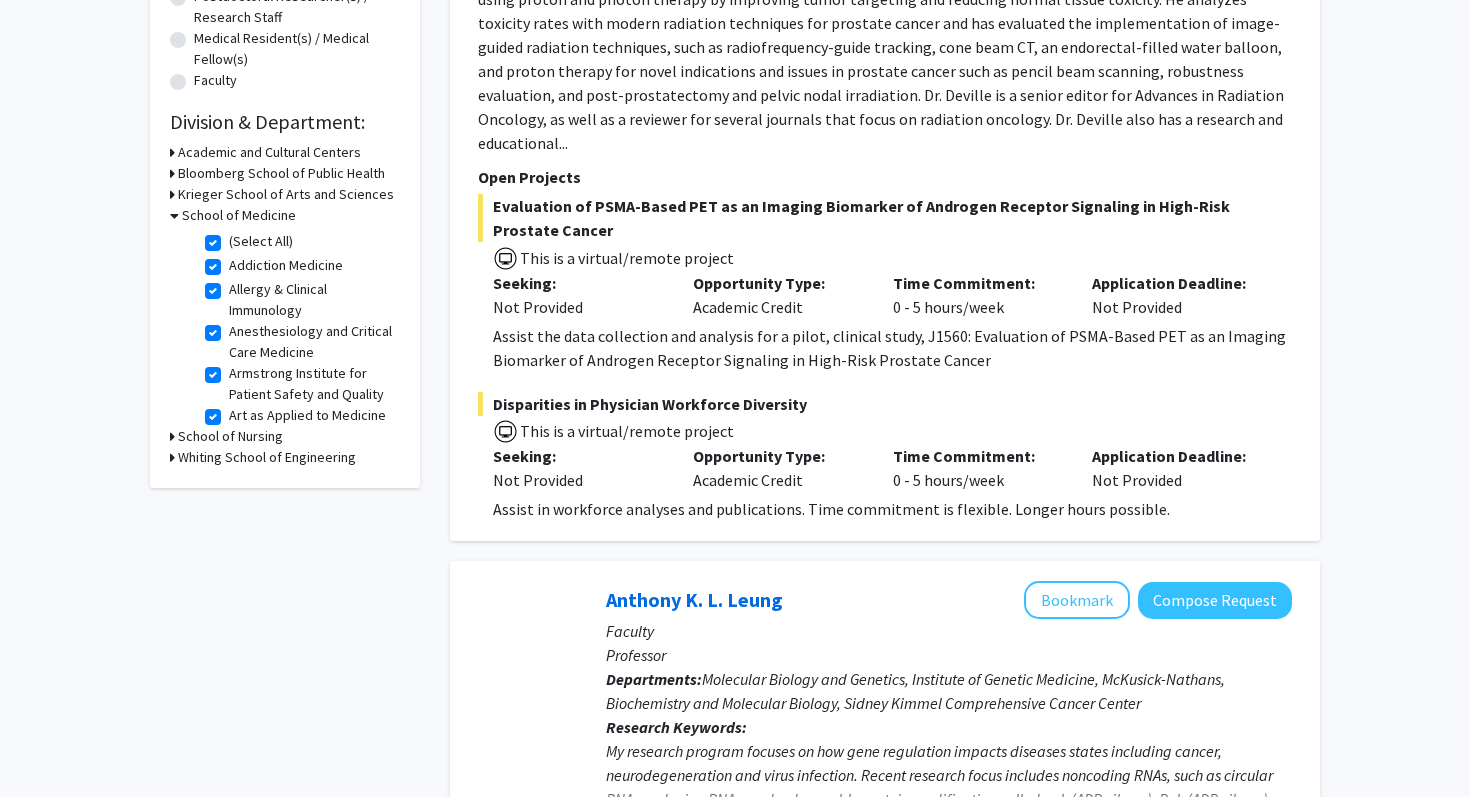 scroll, scrollTop: 0, scrollLeft: 0, axis: both 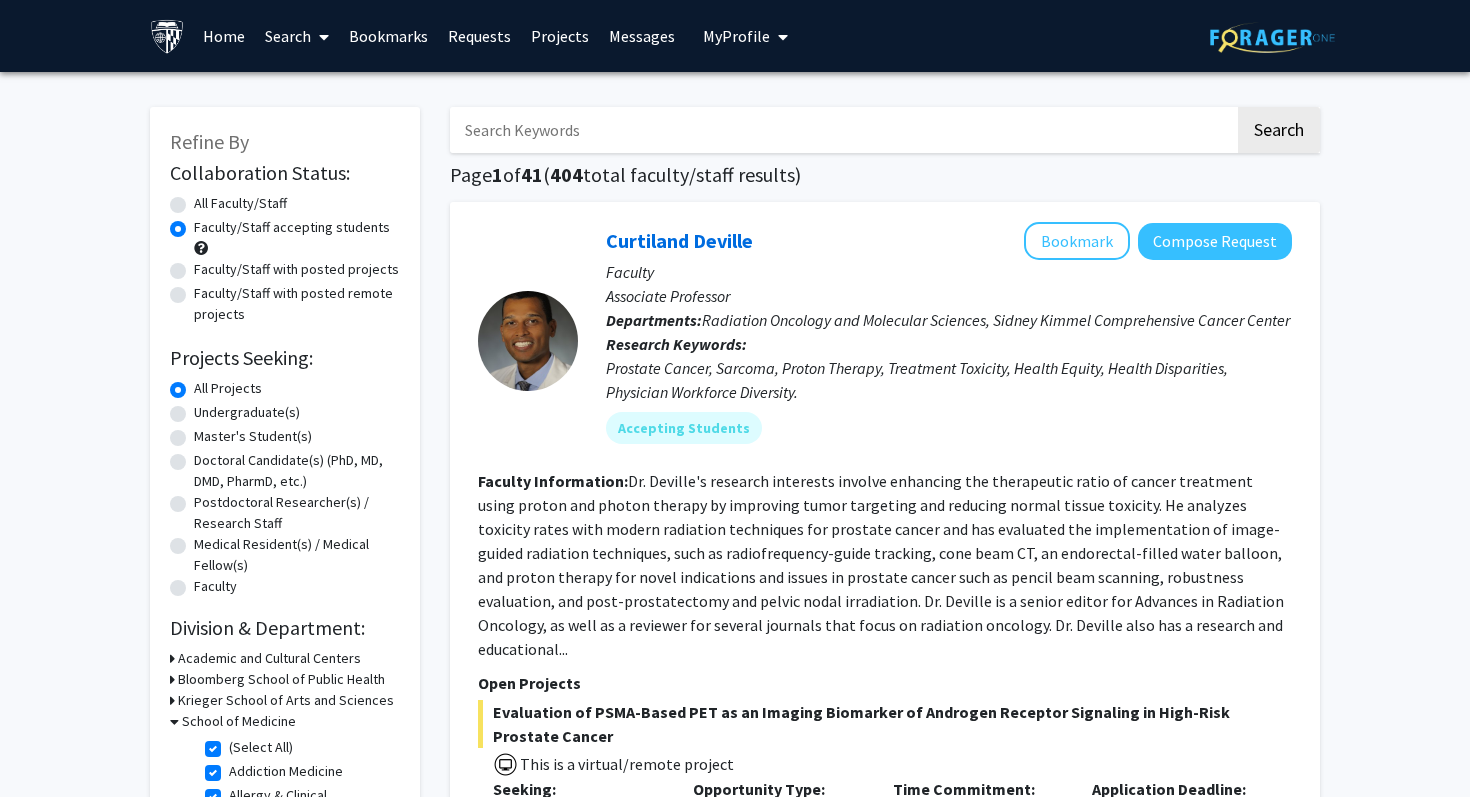 click on "Search" at bounding box center (297, 36) 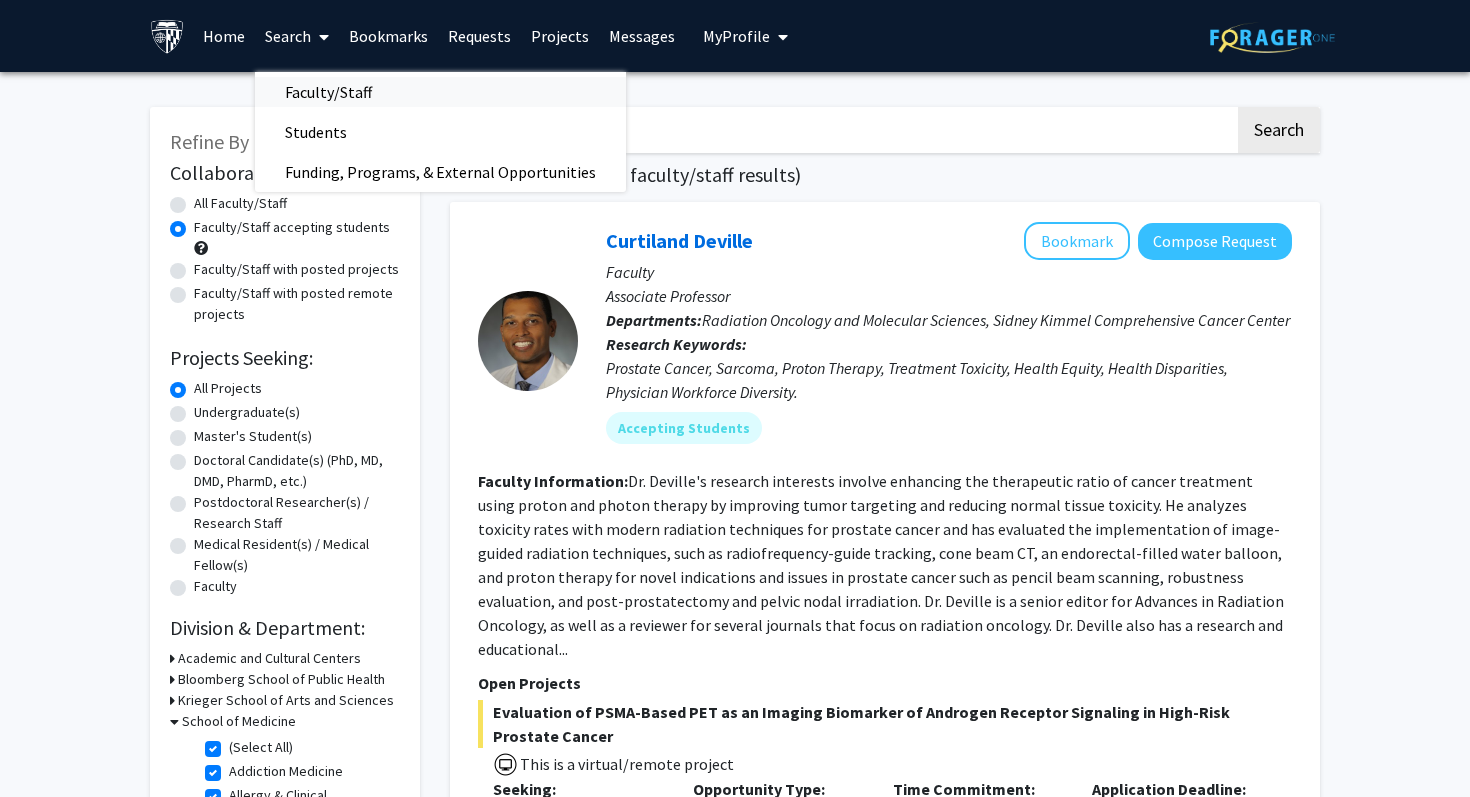 click on "Faculty/Staff" at bounding box center [328, 92] 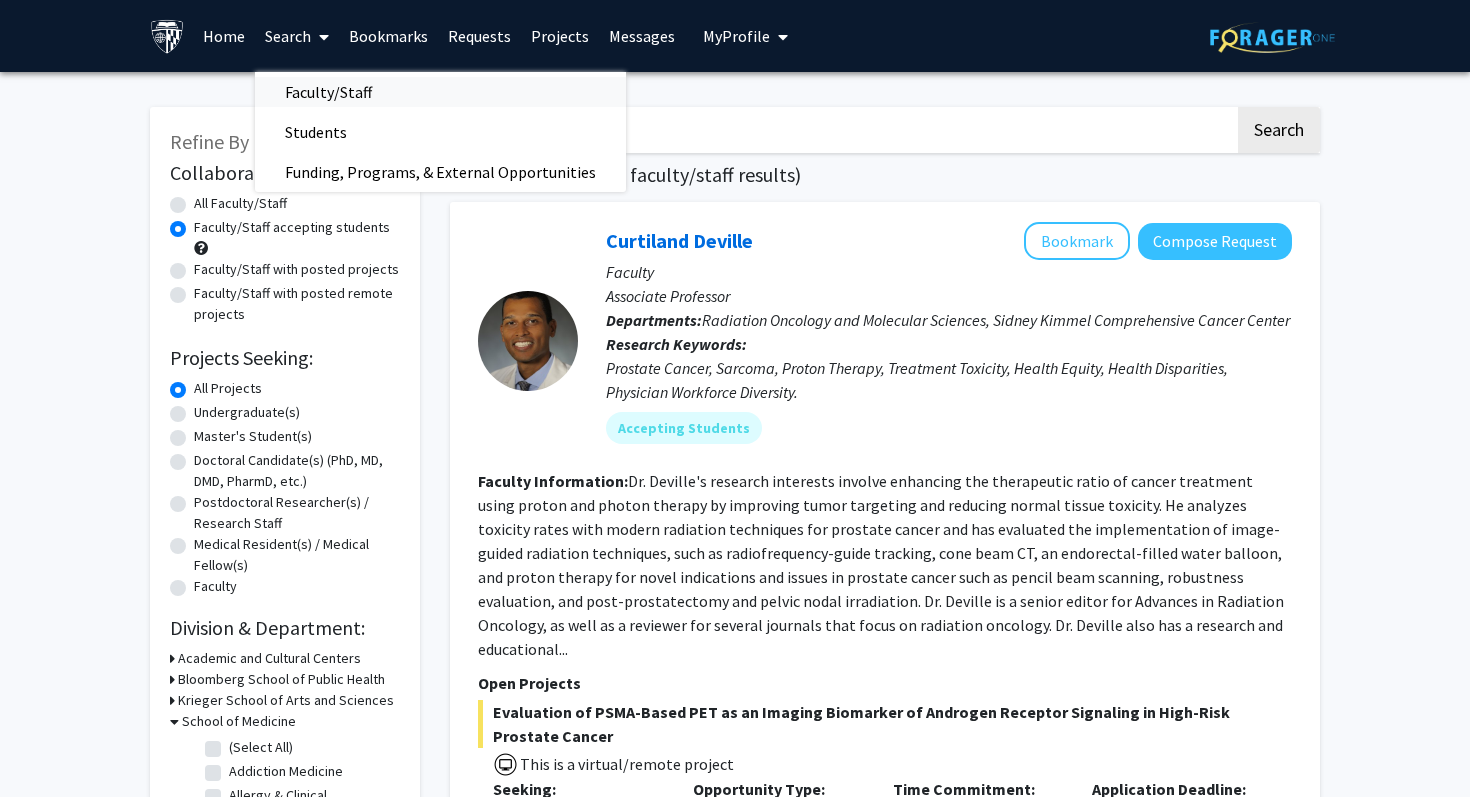 radio on "true" 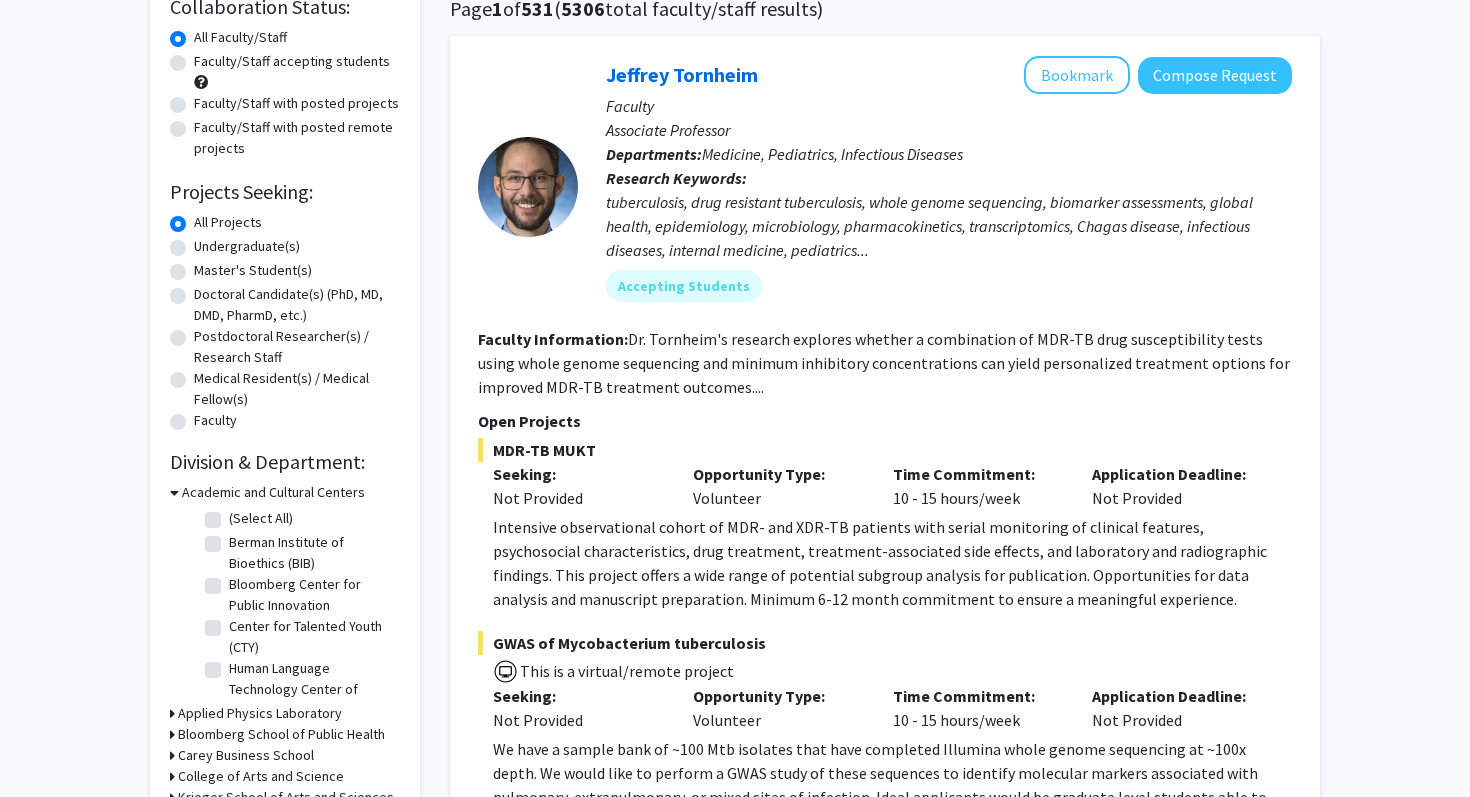 scroll, scrollTop: 668, scrollLeft: 0, axis: vertical 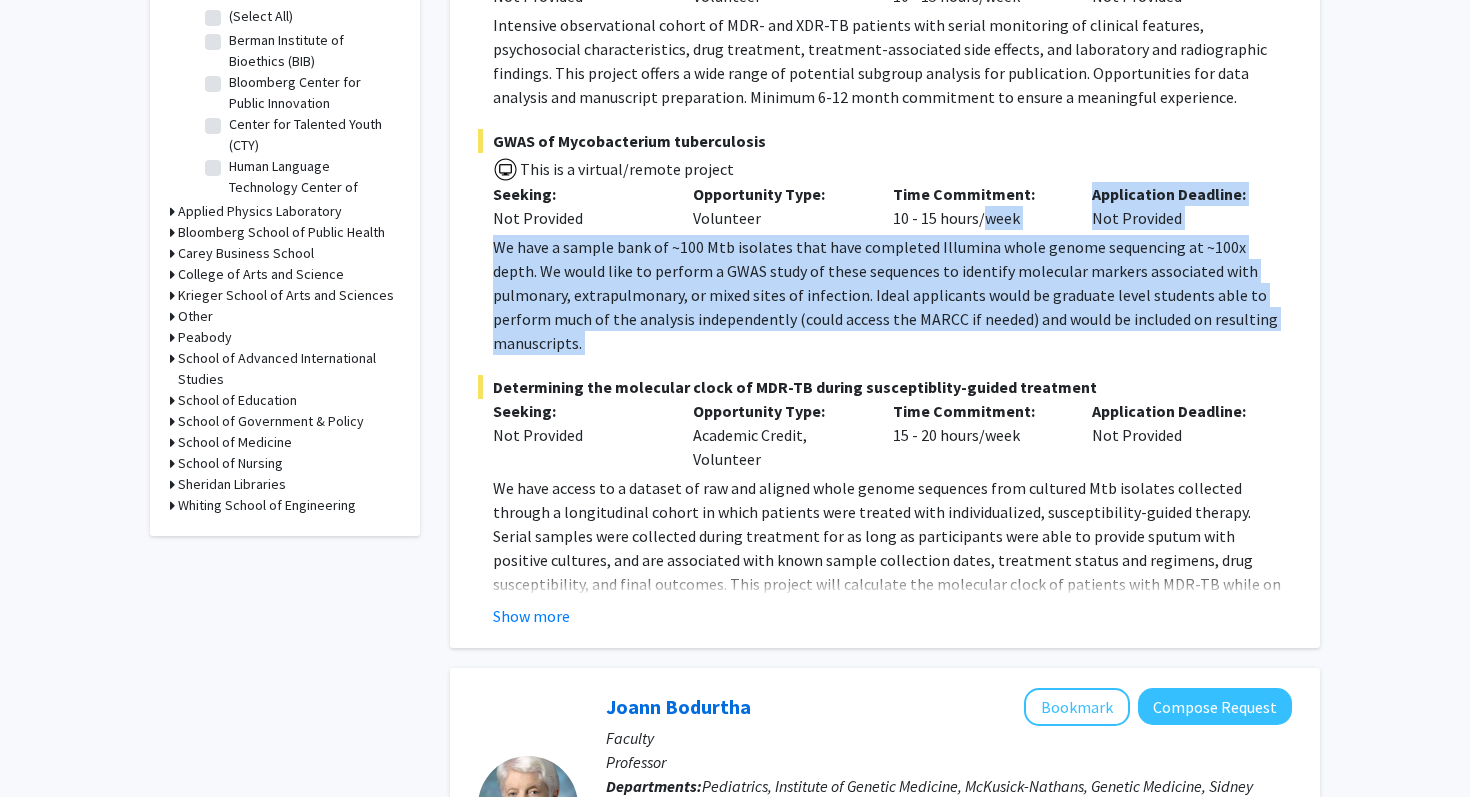 drag, startPoint x: 977, startPoint y: 339, endPoint x: 977, endPoint y: 224, distance: 115 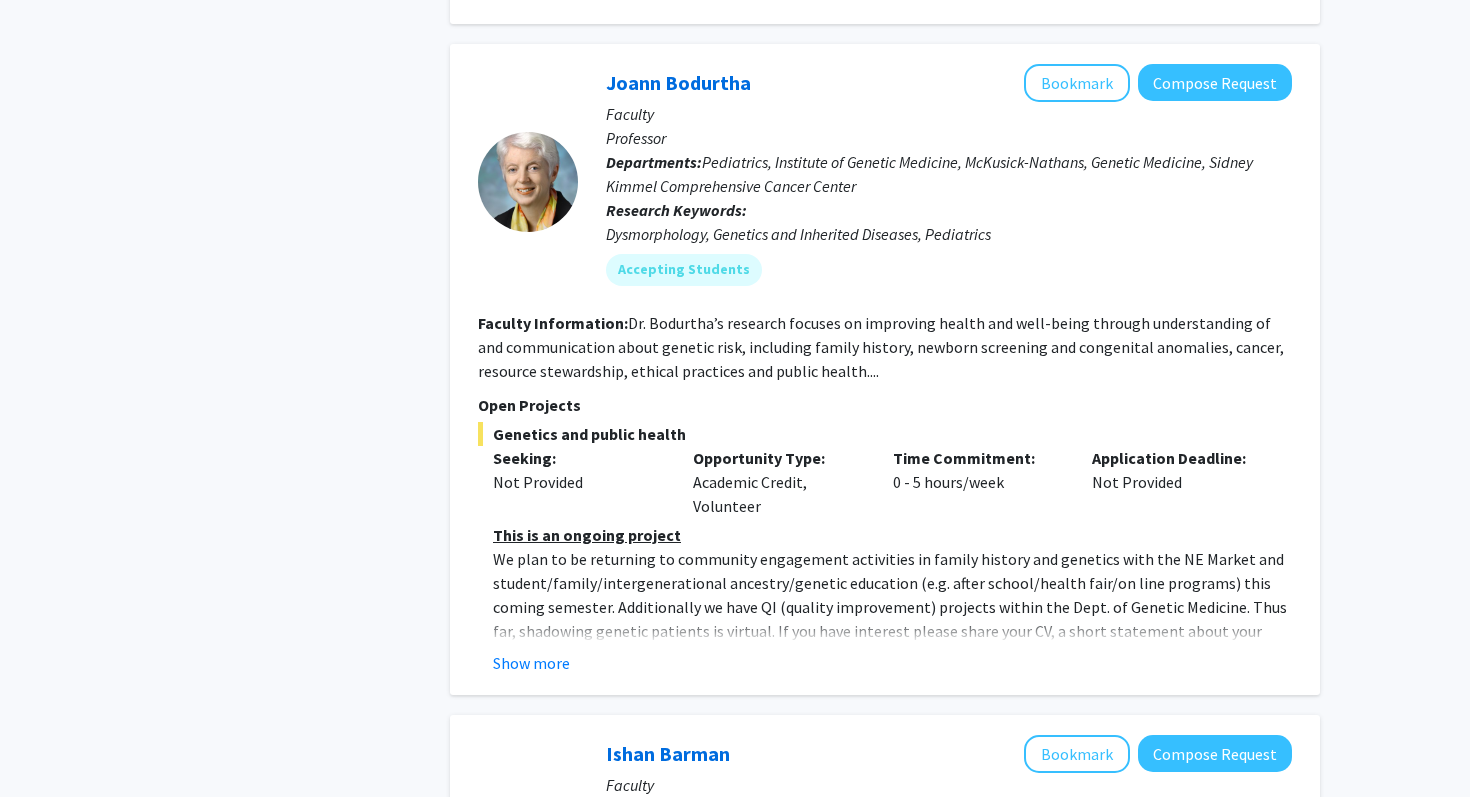 scroll, scrollTop: 1294, scrollLeft: 0, axis: vertical 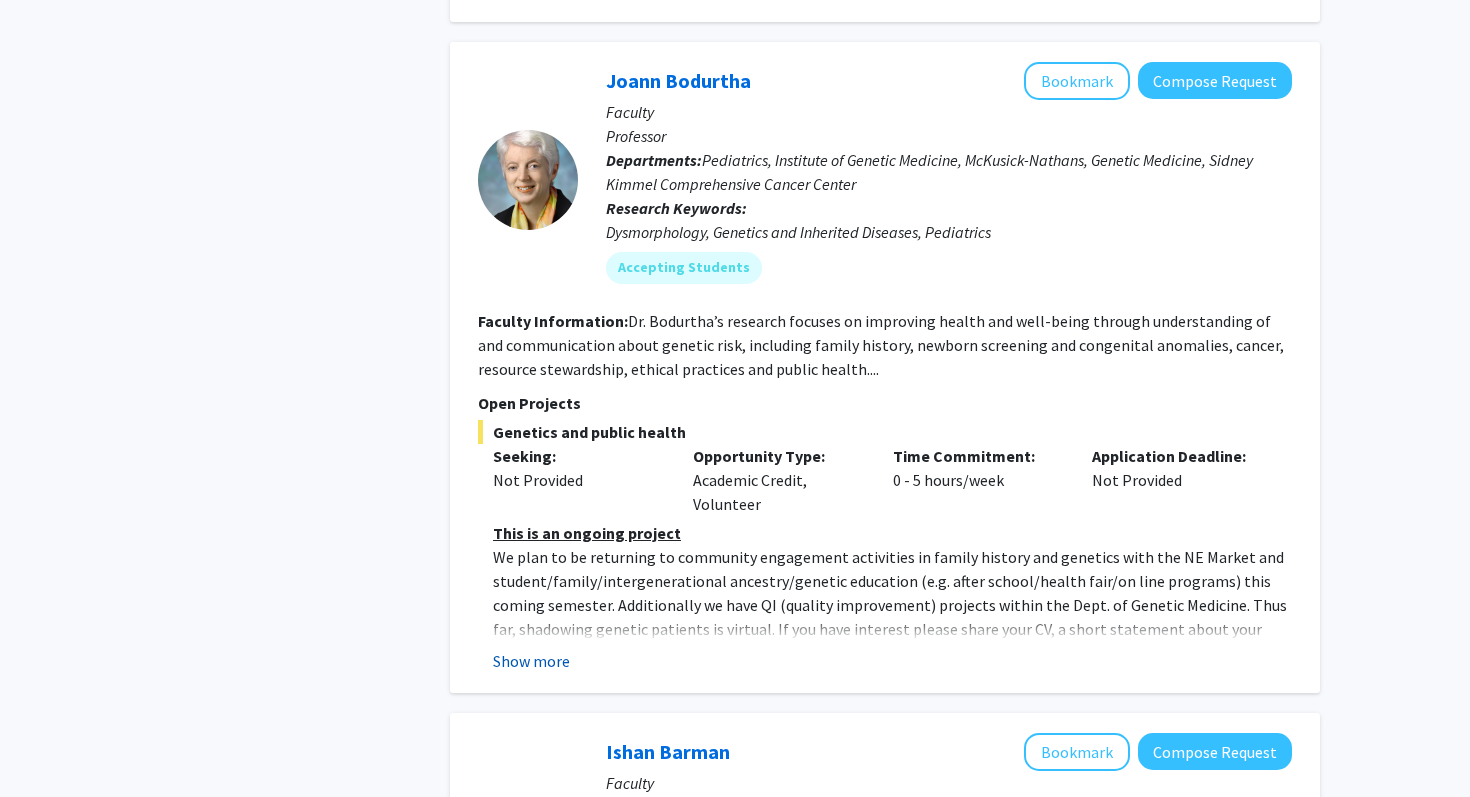 click on "Show more" 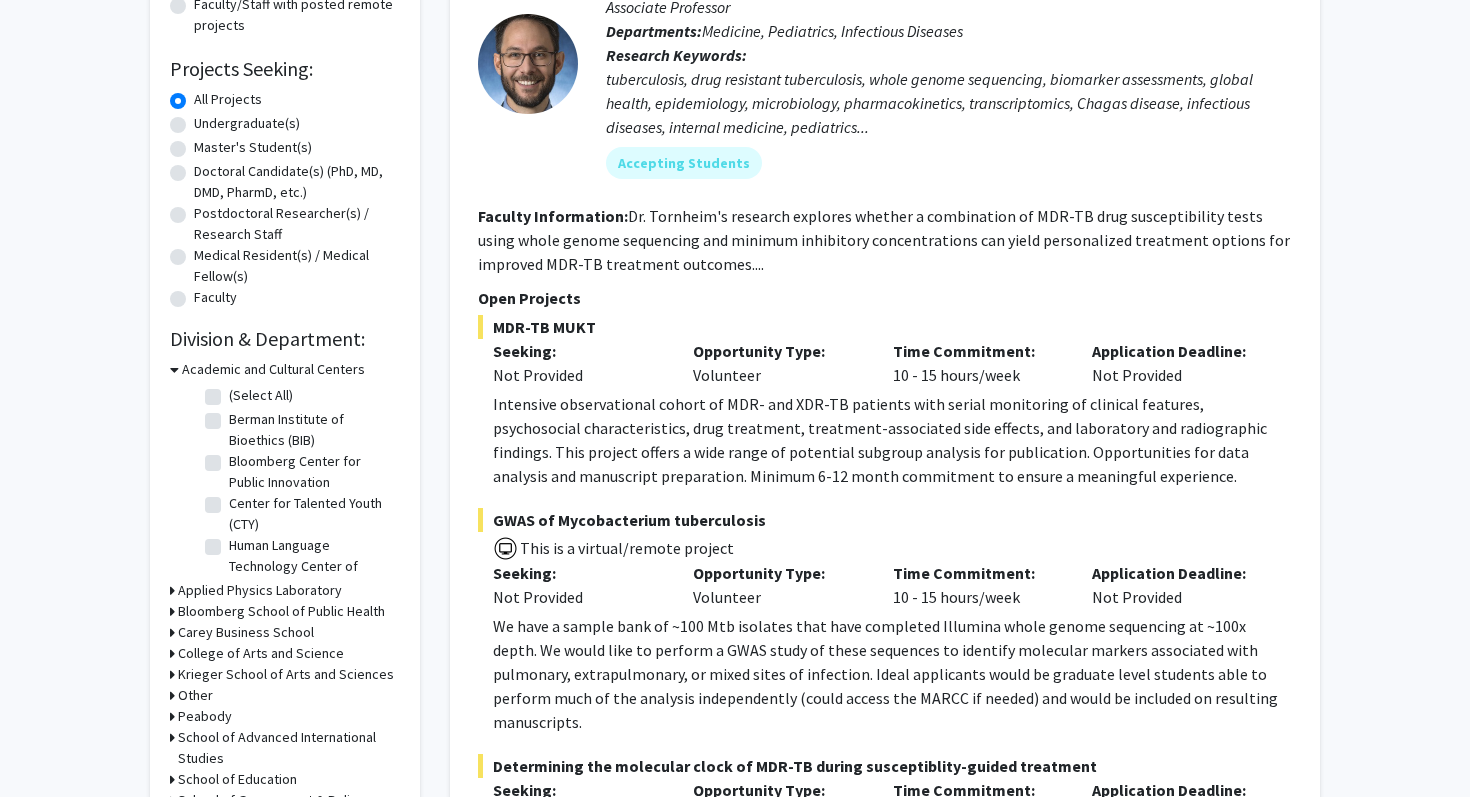 scroll, scrollTop: 0, scrollLeft: 0, axis: both 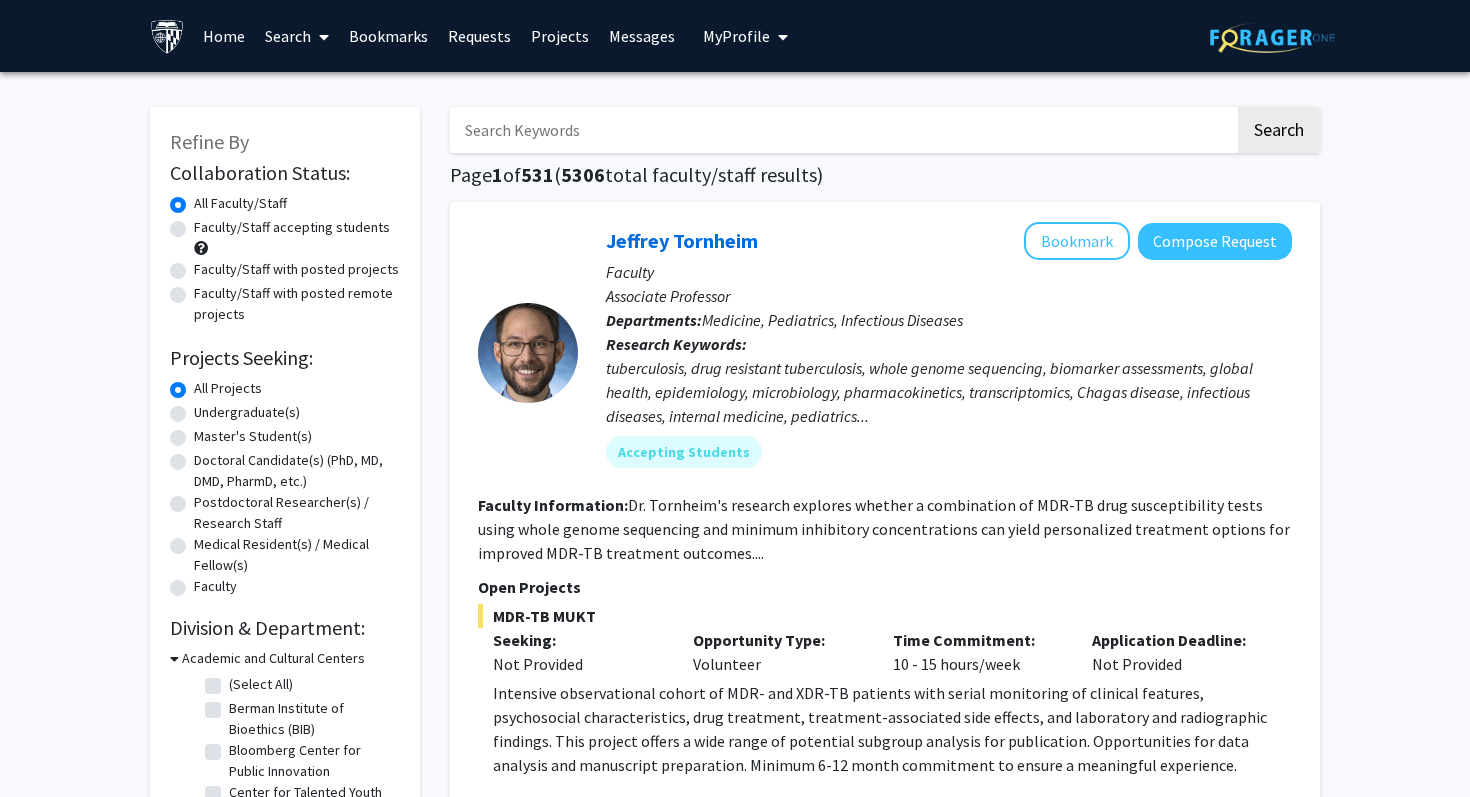 click on "Undergraduate(s)" 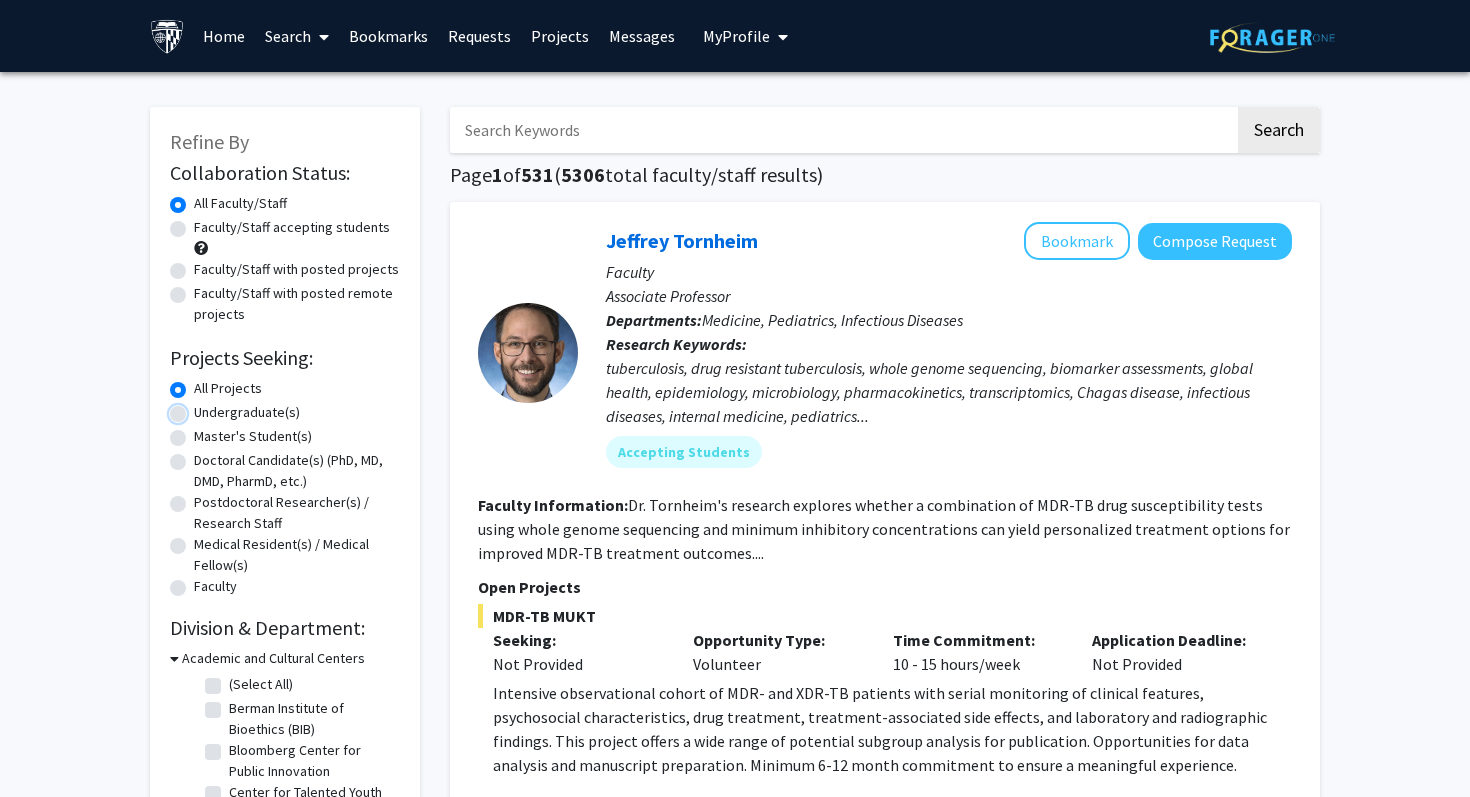 click on "Undergraduate(s)" at bounding box center [200, 408] 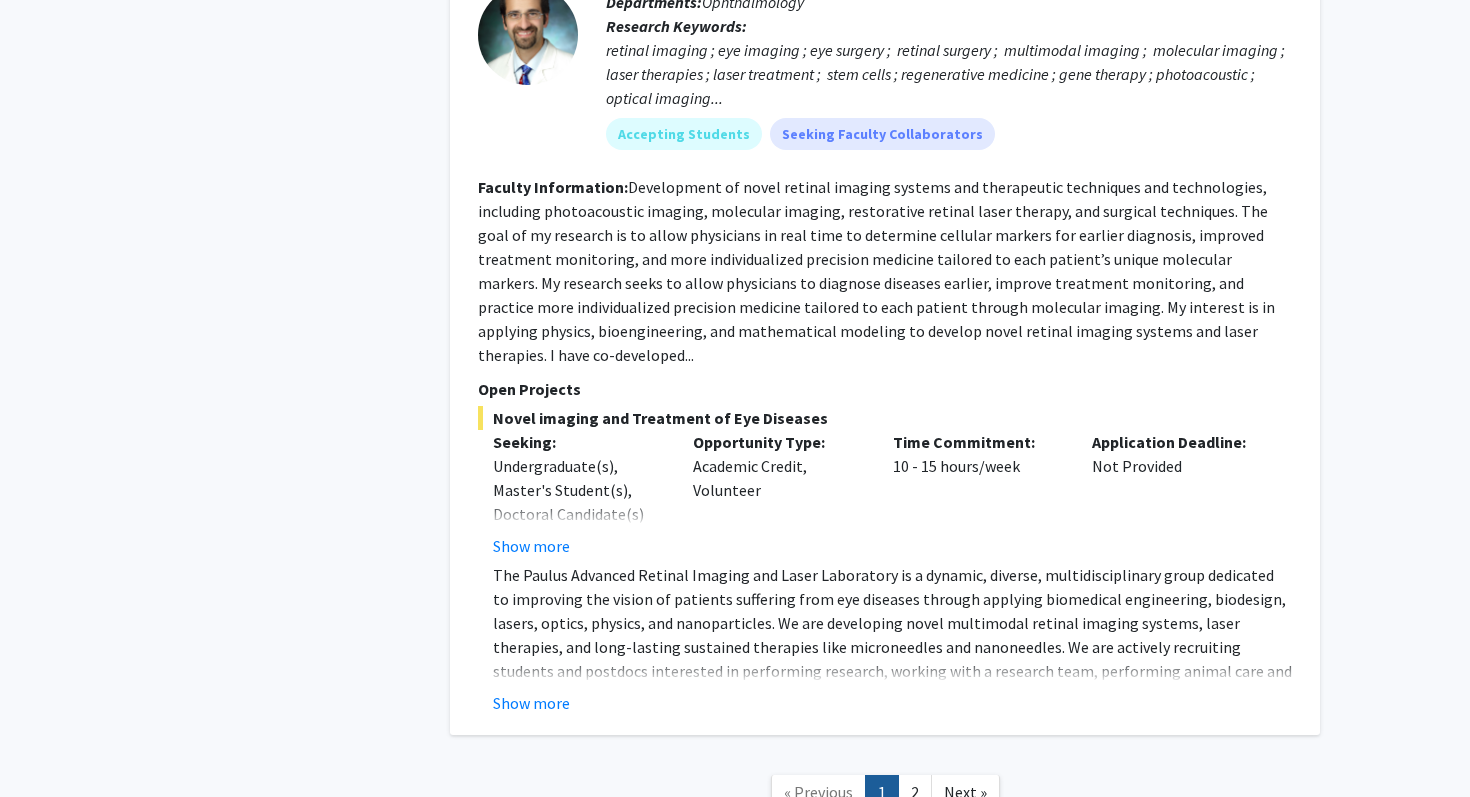 scroll, scrollTop: 8265, scrollLeft: 0, axis: vertical 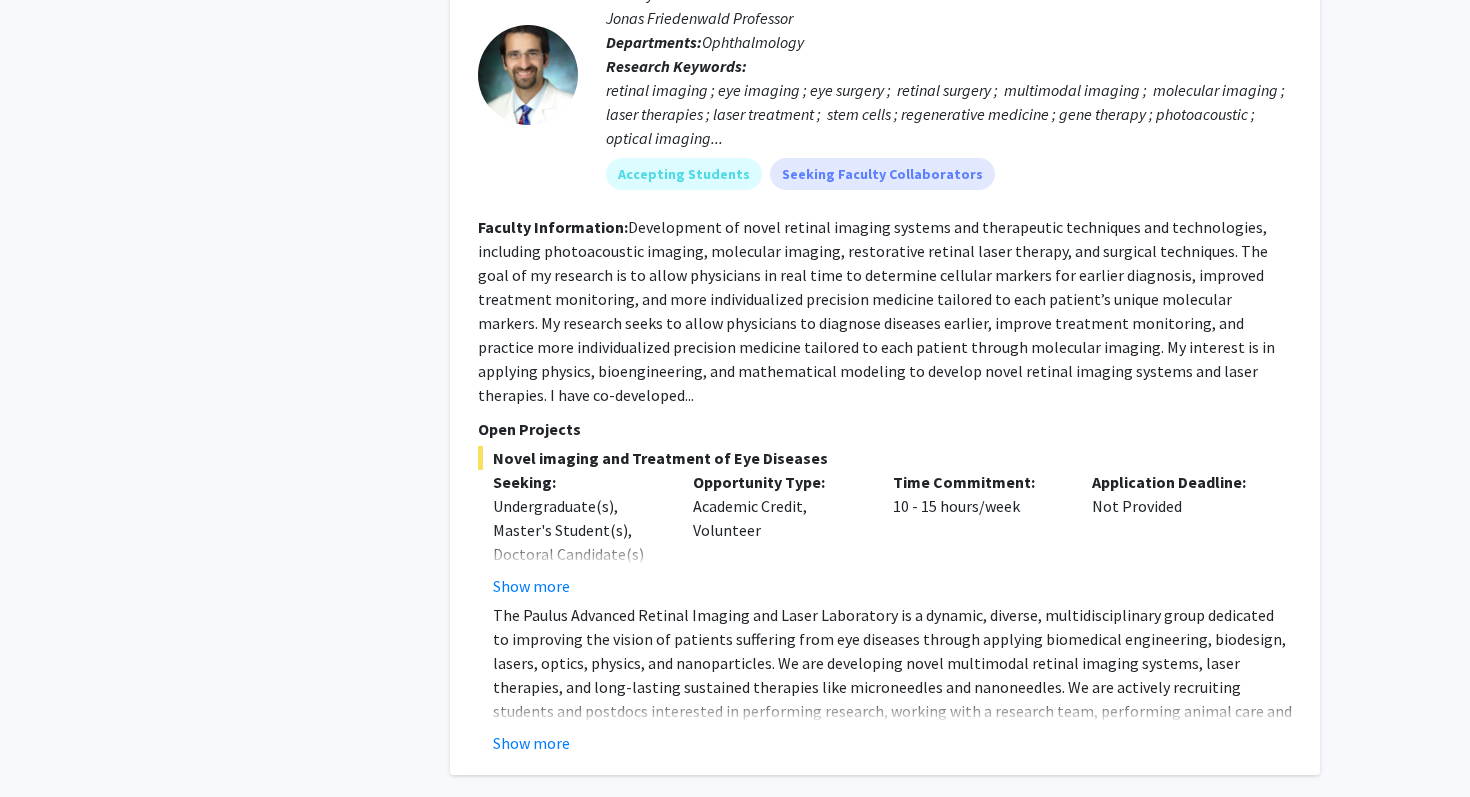 click on "2" 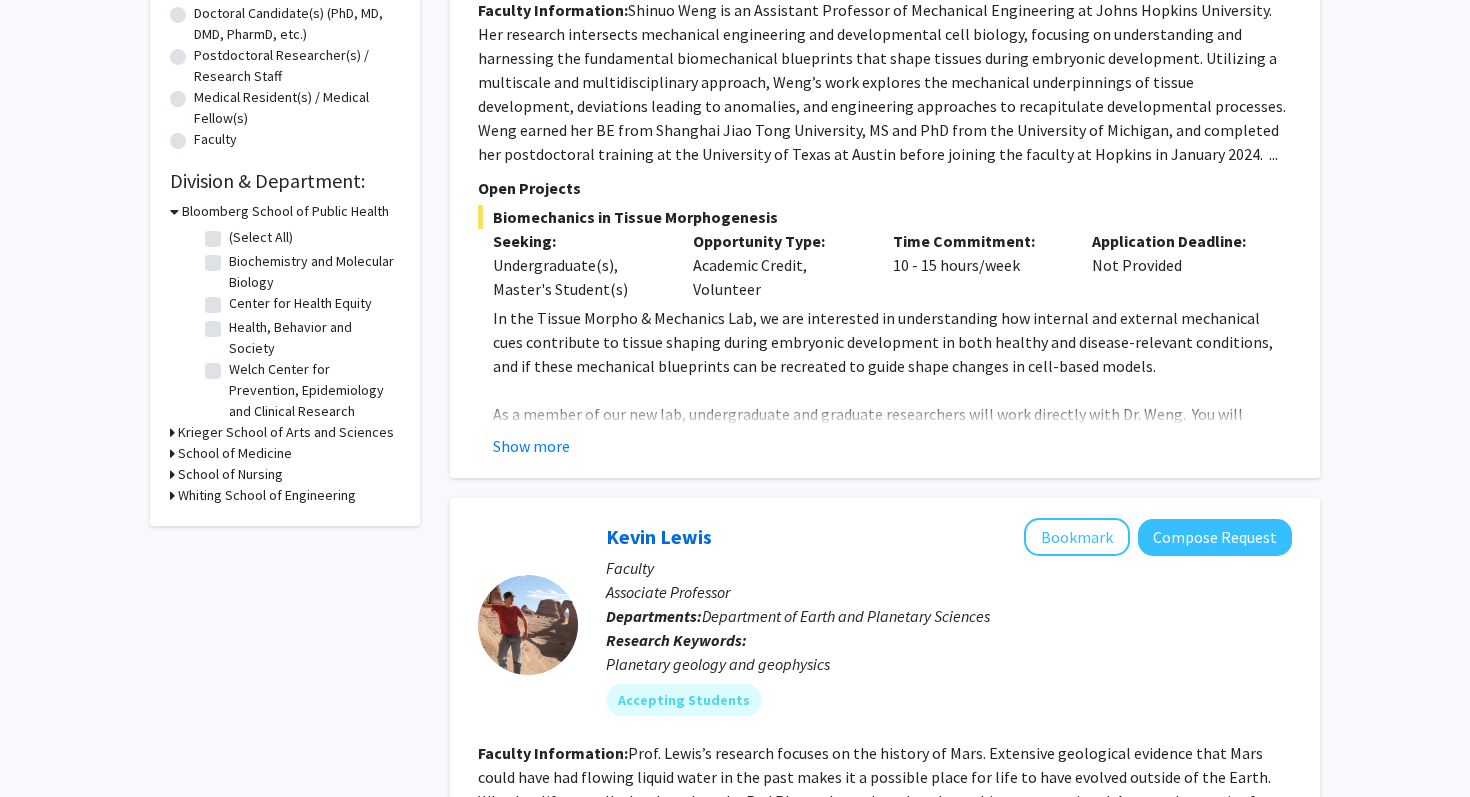 scroll, scrollTop: 0, scrollLeft: 0, axis: both 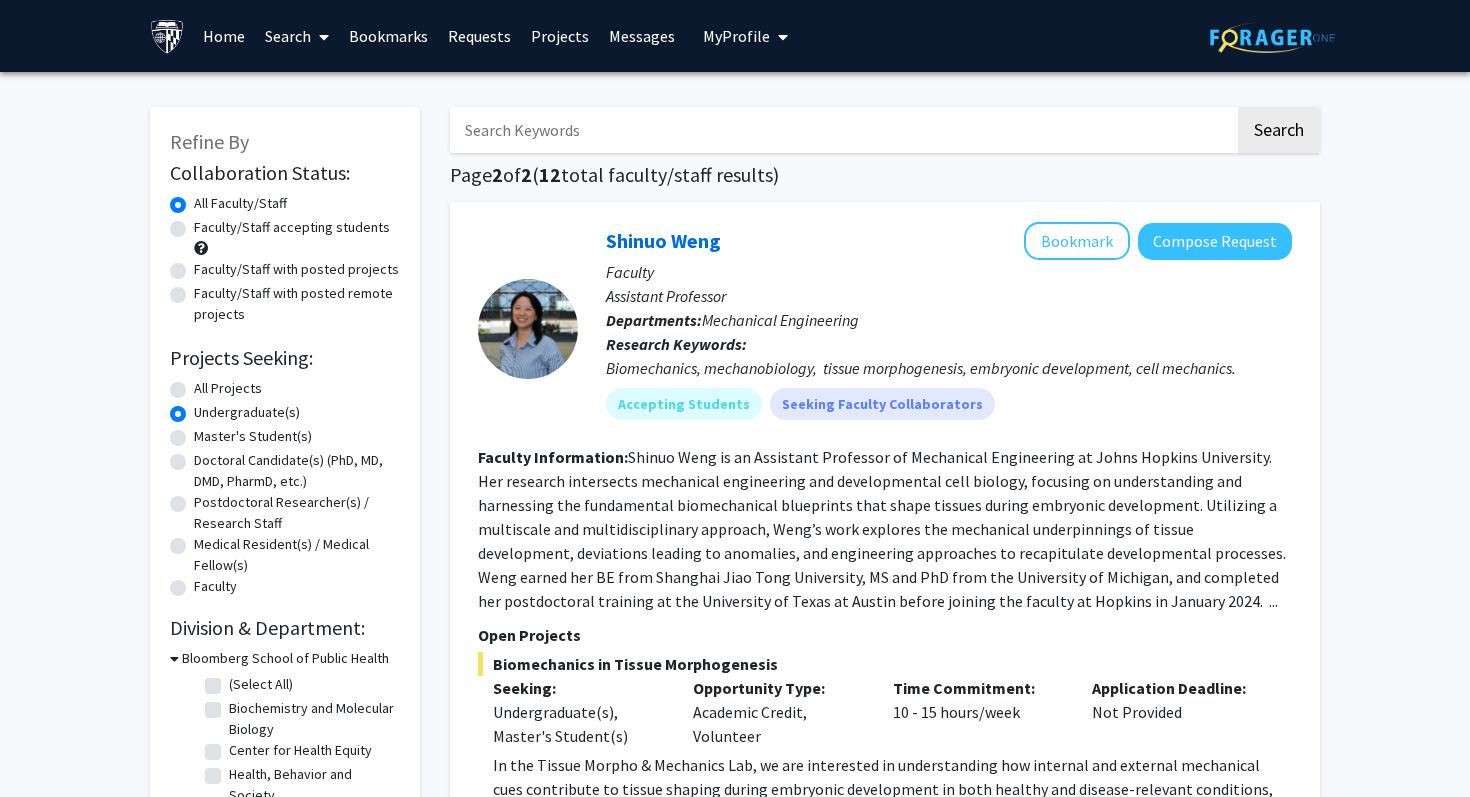 click on "All Projects" 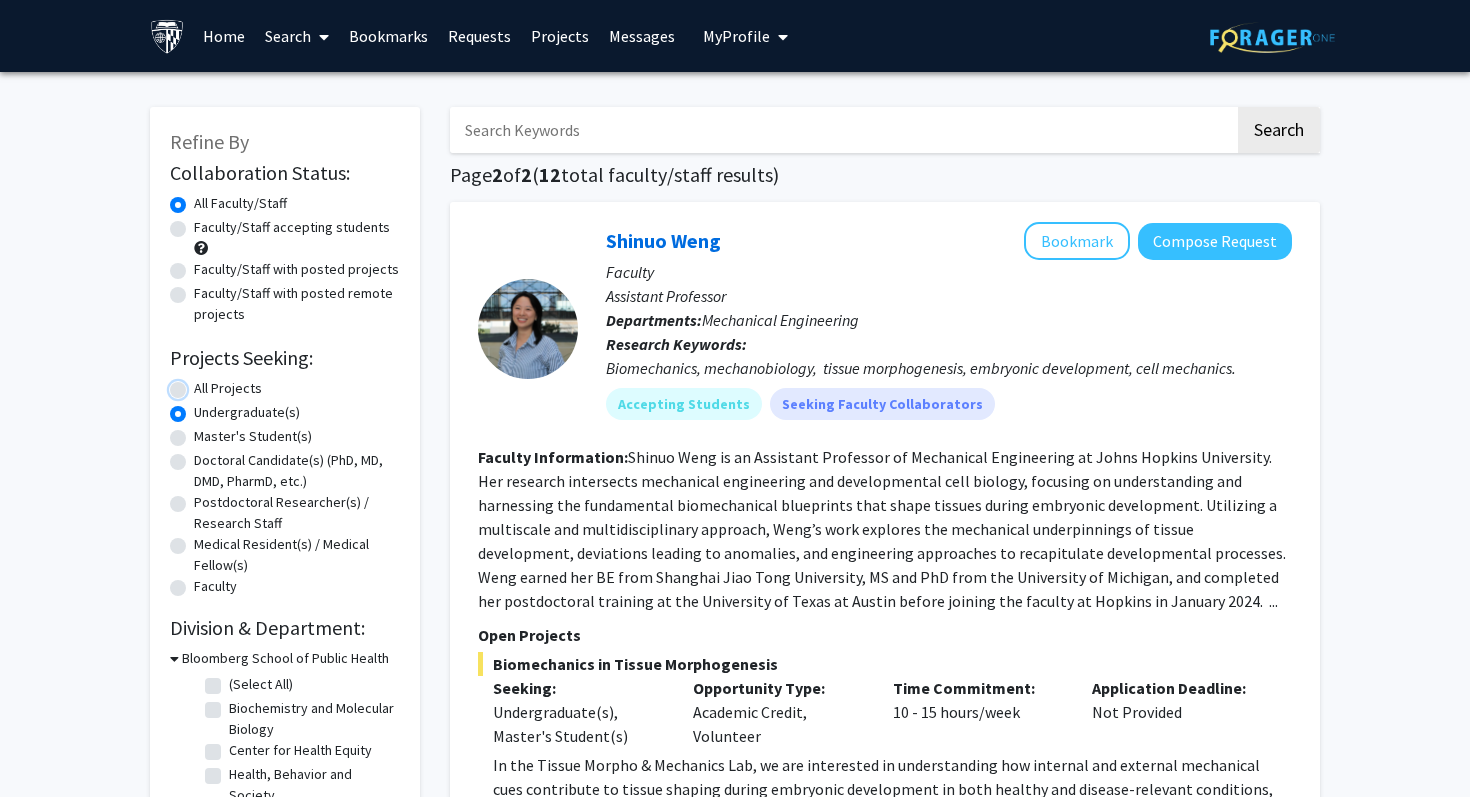 click on "All Projects" at bounding box center (200, 384) 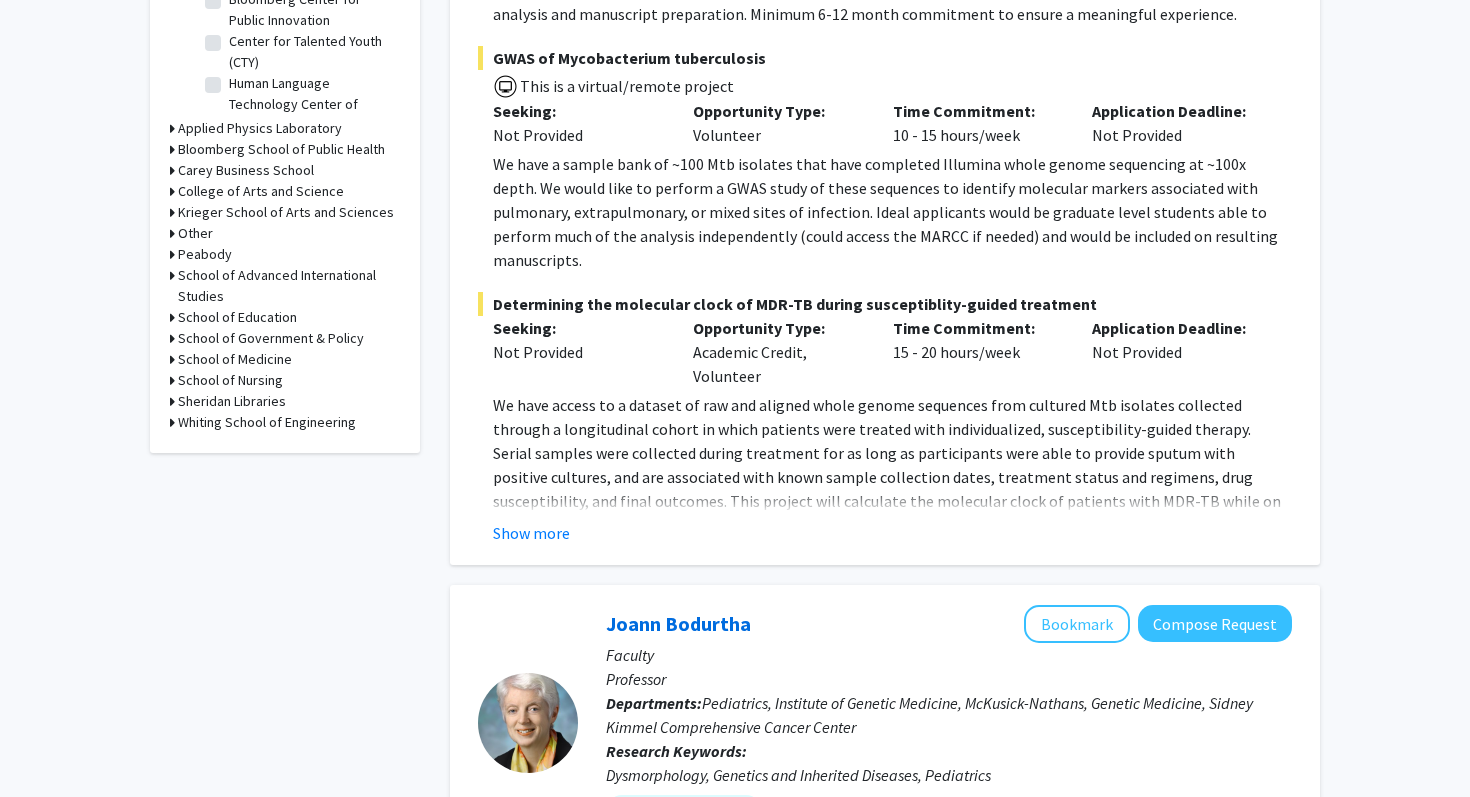 scroll, scrollTop: 744, scrollLeft: 0, axis: vertical 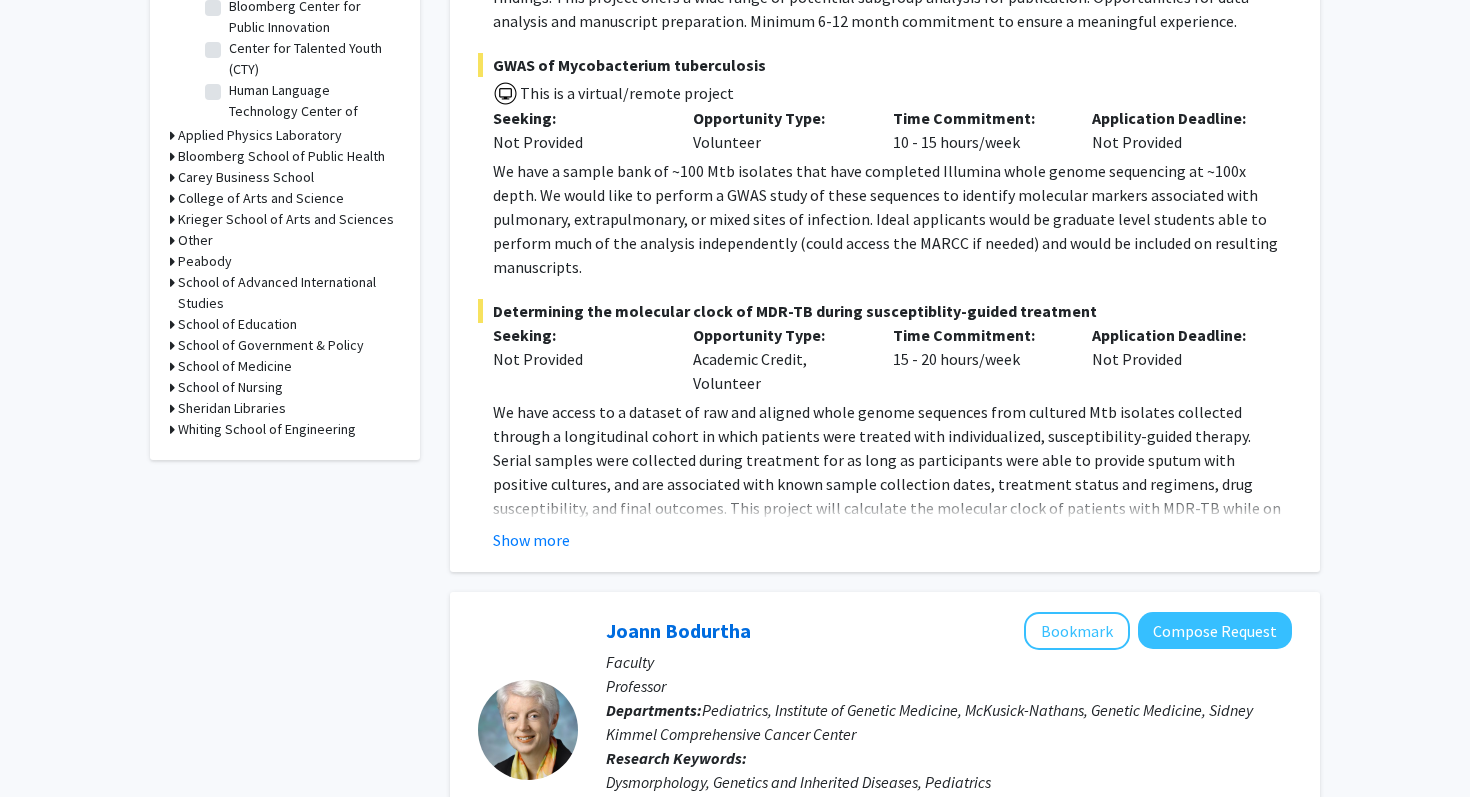 click on "School of Medicine" at bounding box center (235, 366) 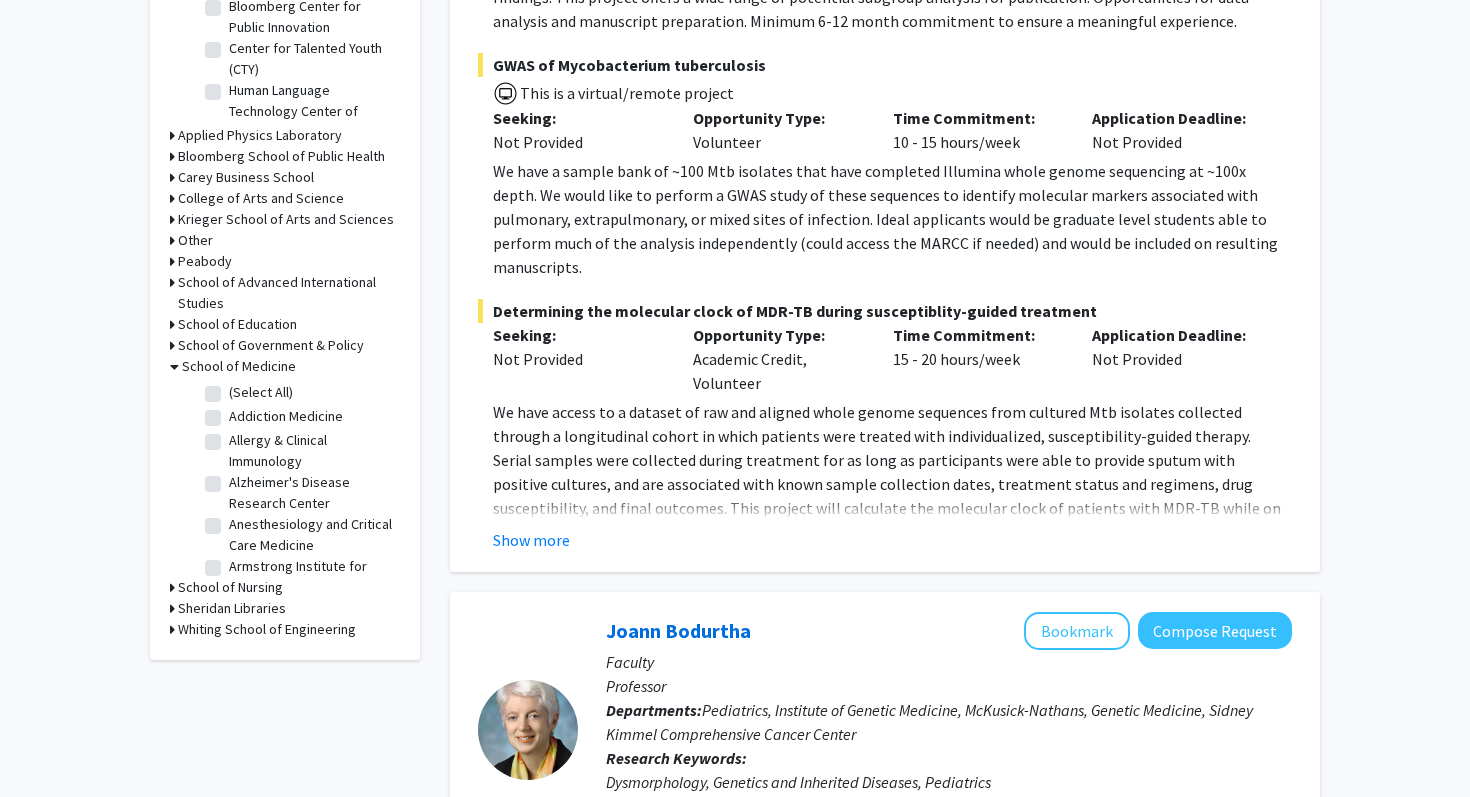 click on "(Select All)" 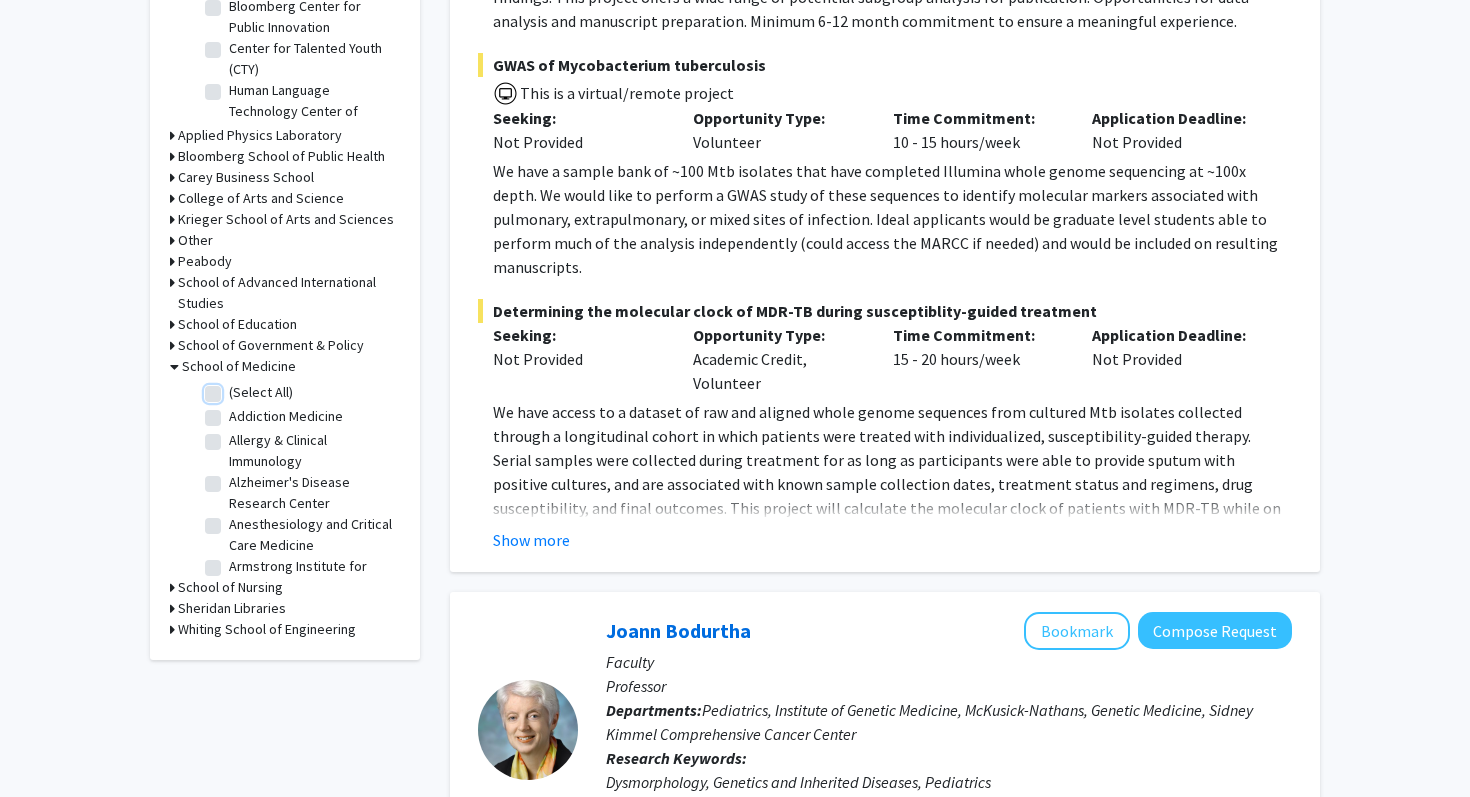 click on "(Select All)" at bounding box center [235, 388] 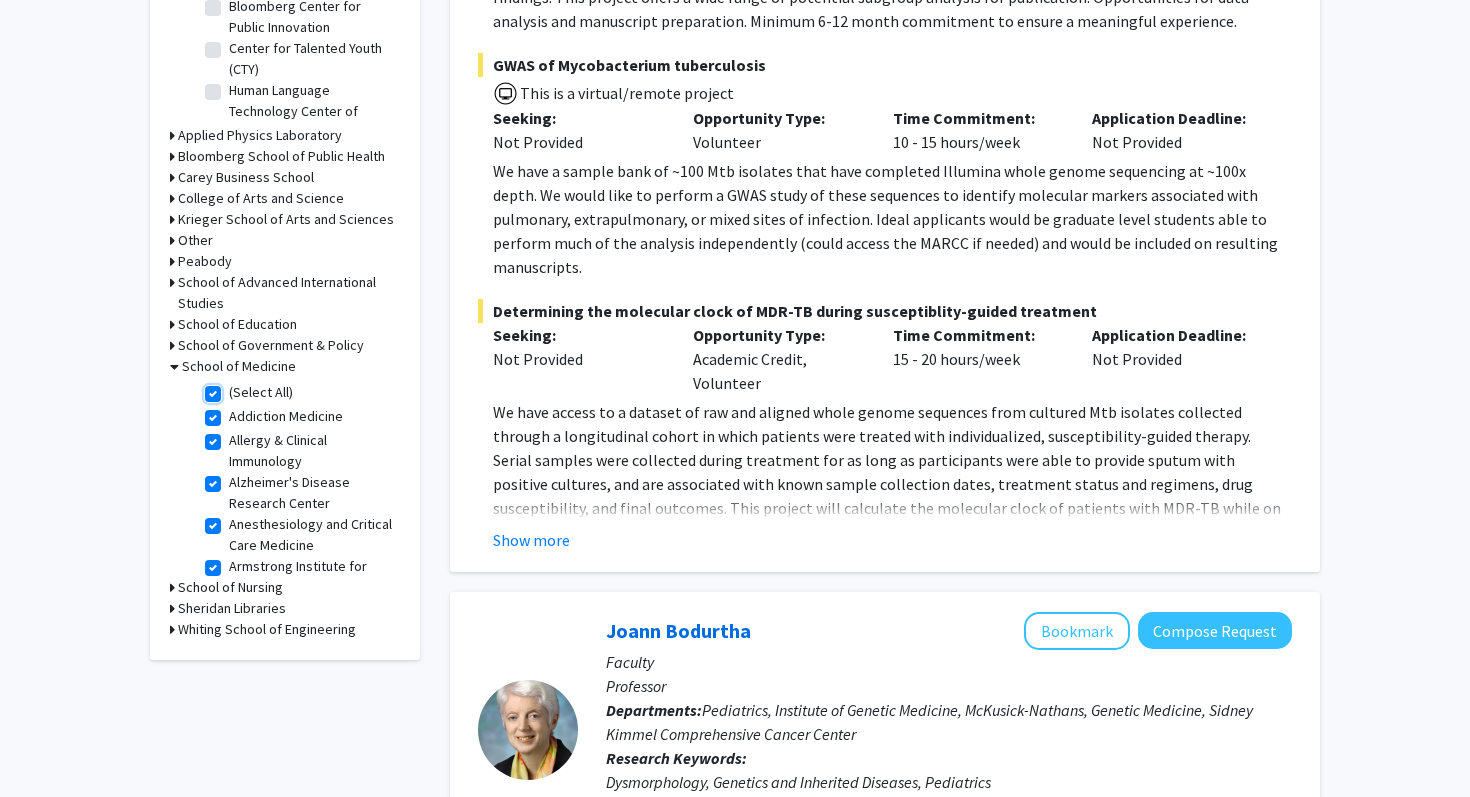 checkbox on "true" 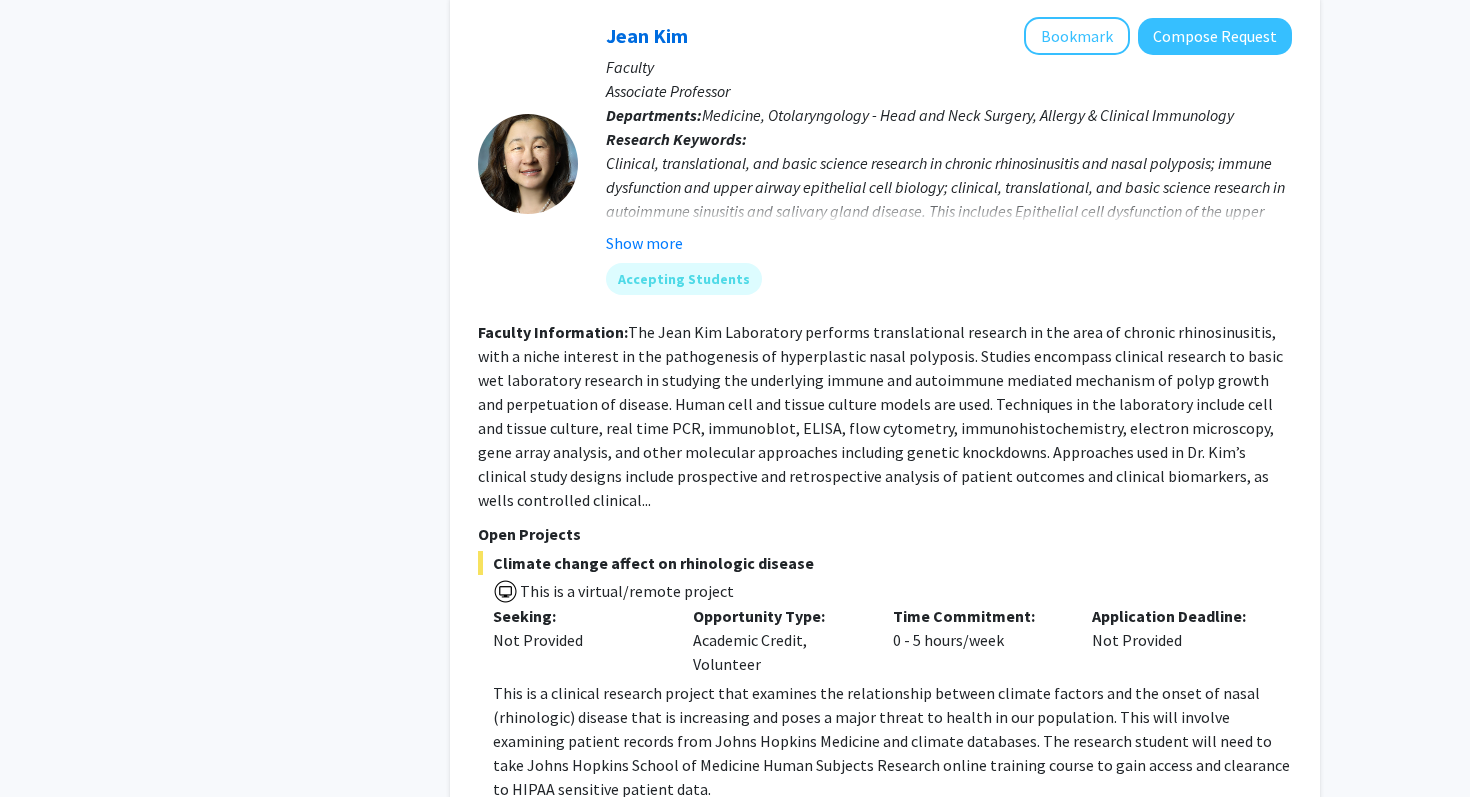 scroll, scrollTop: 8706, scrollLeft: 0, axis: vertical 